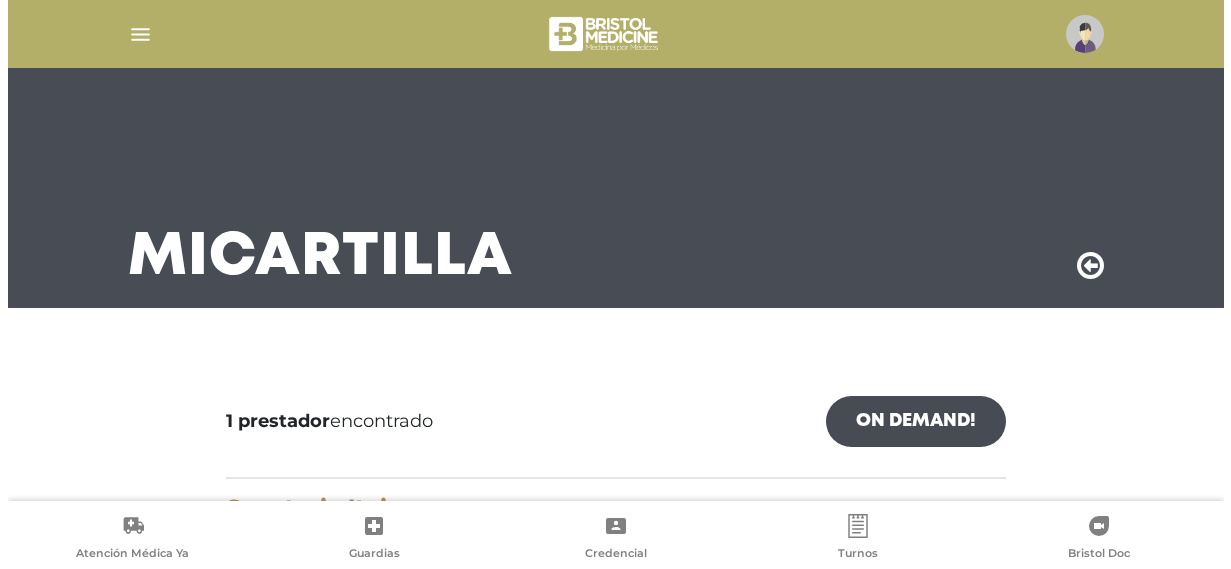 scroll, scrollTop: 242, scrollLeft: 0, axis: vertical 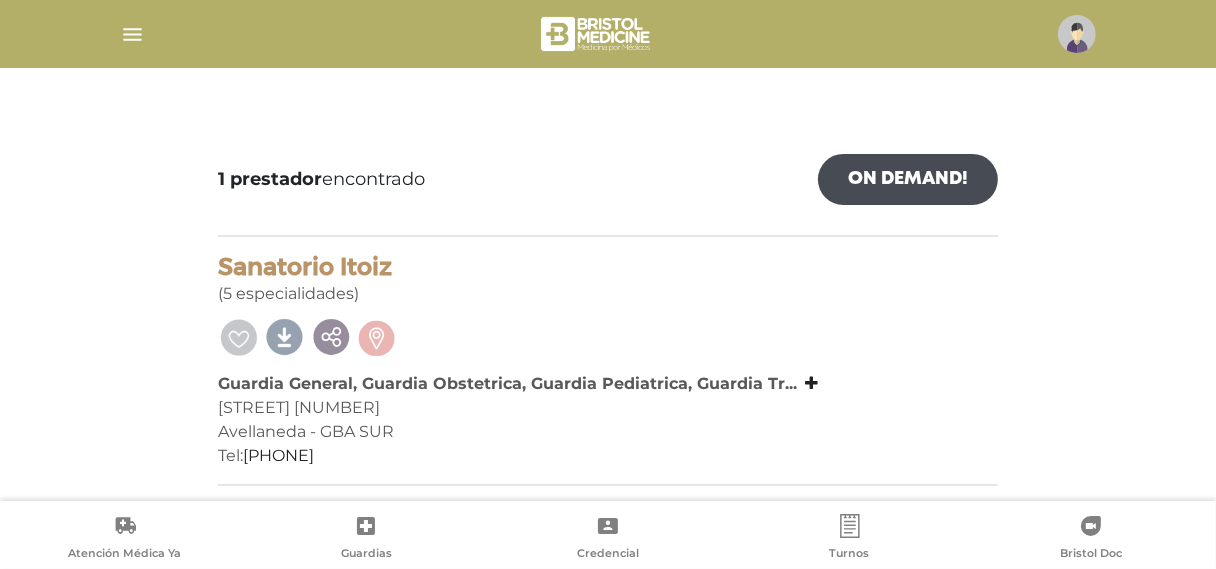 click at bounding box center (1077, 34) 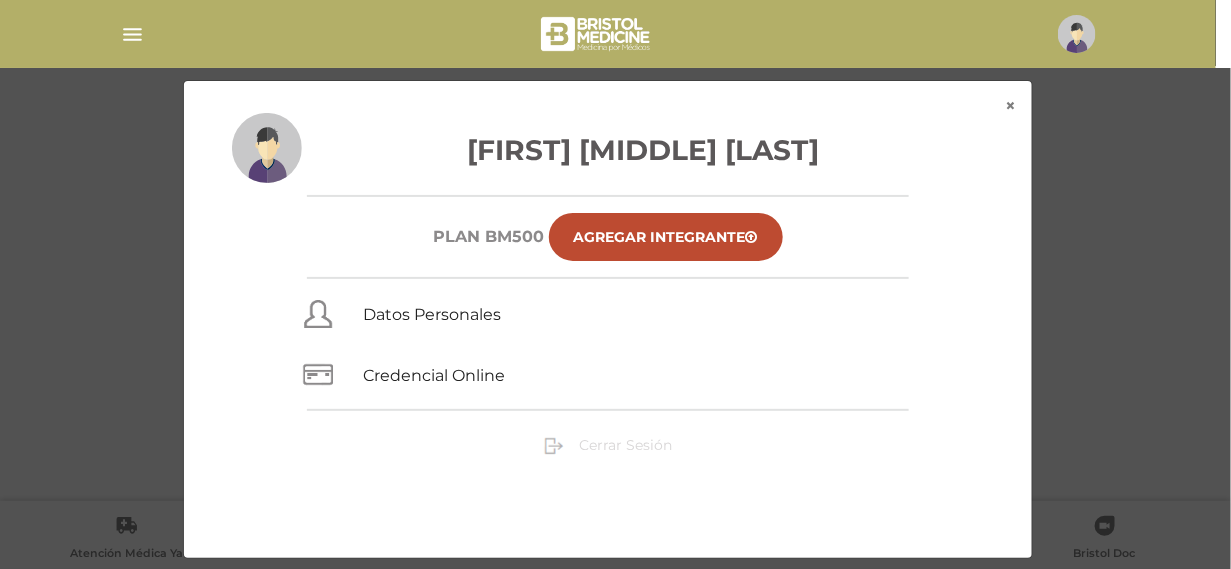 click on "Cerrar Sesión" at bounding box center [626, 445] 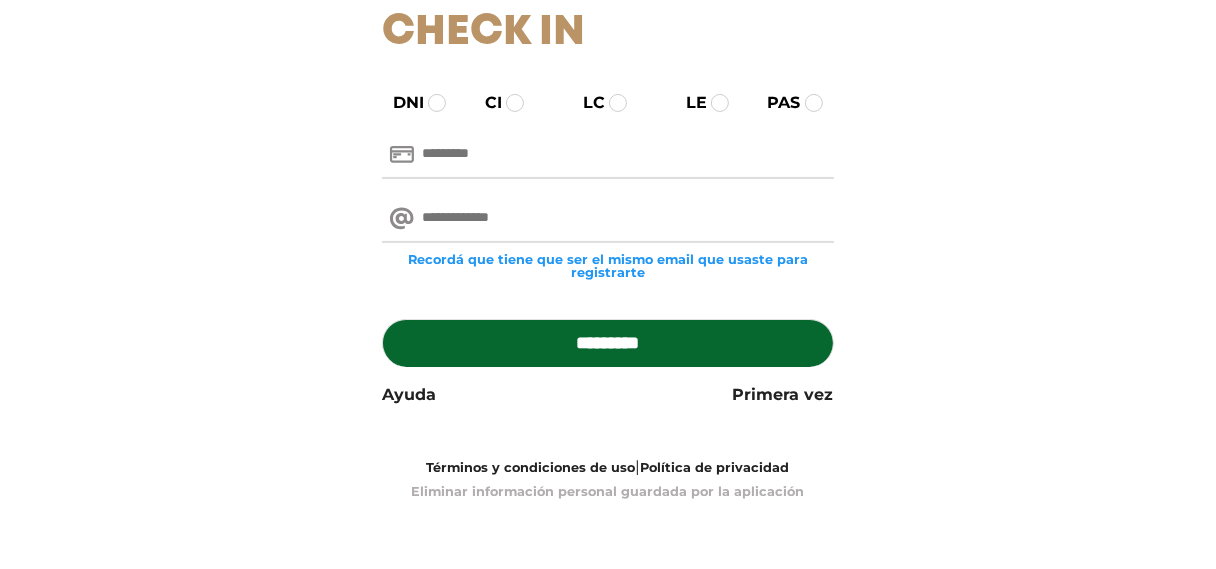 scroll, scrollTop: 300, scrollLeft: 0, axis: vertical 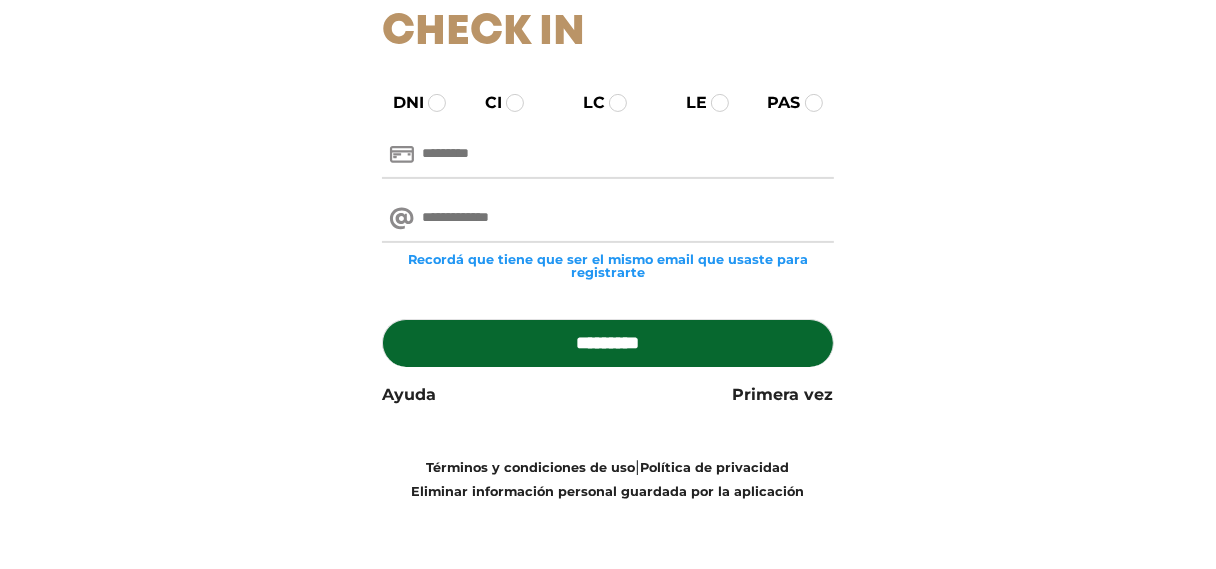 click at bounding box center [607, 219] 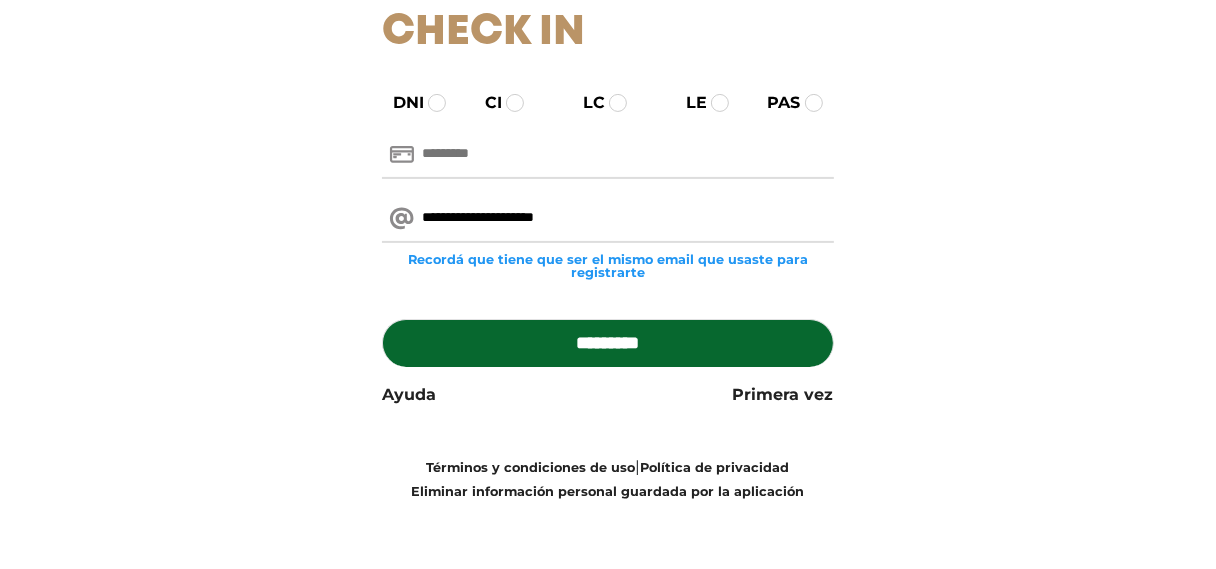 type on "**********" 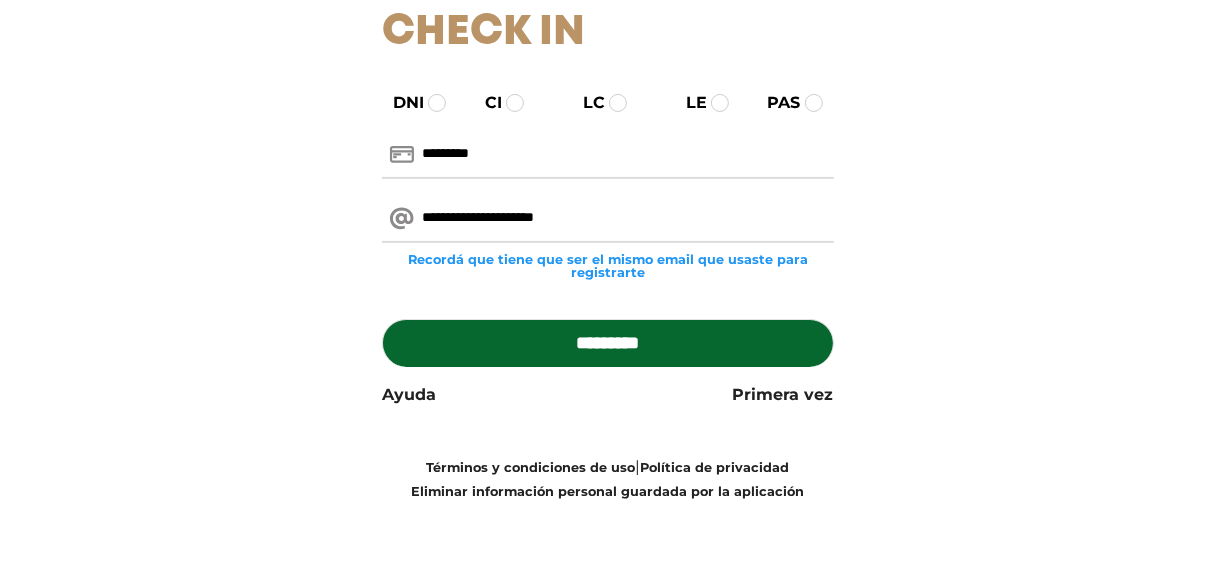 type on "********" 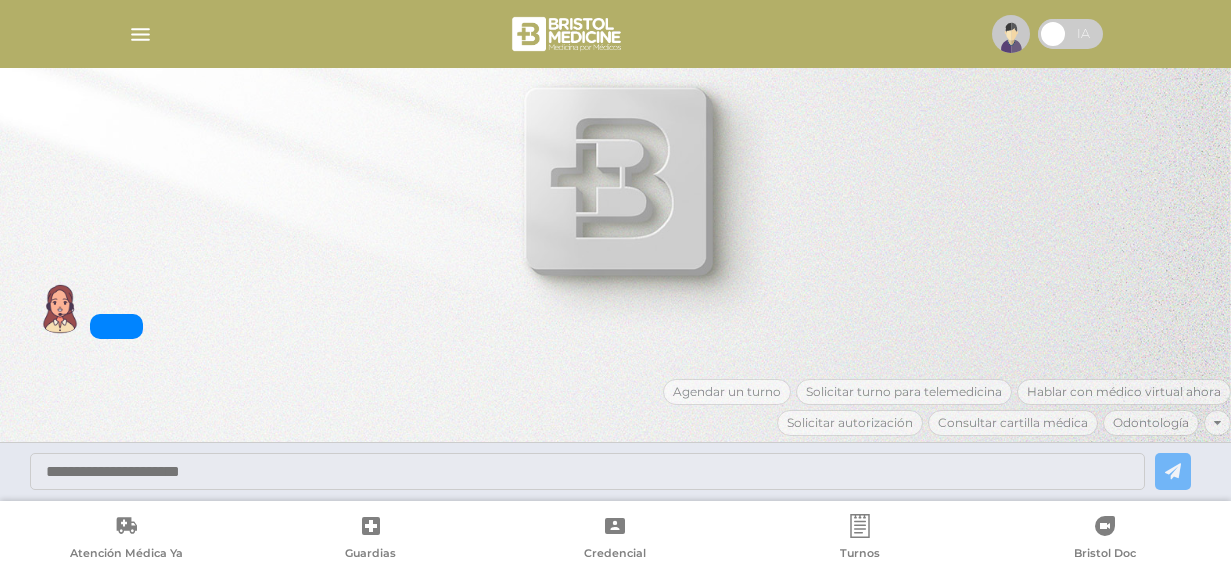 scroll, scrollTop: 0, scrollLeft: 0, axis: both 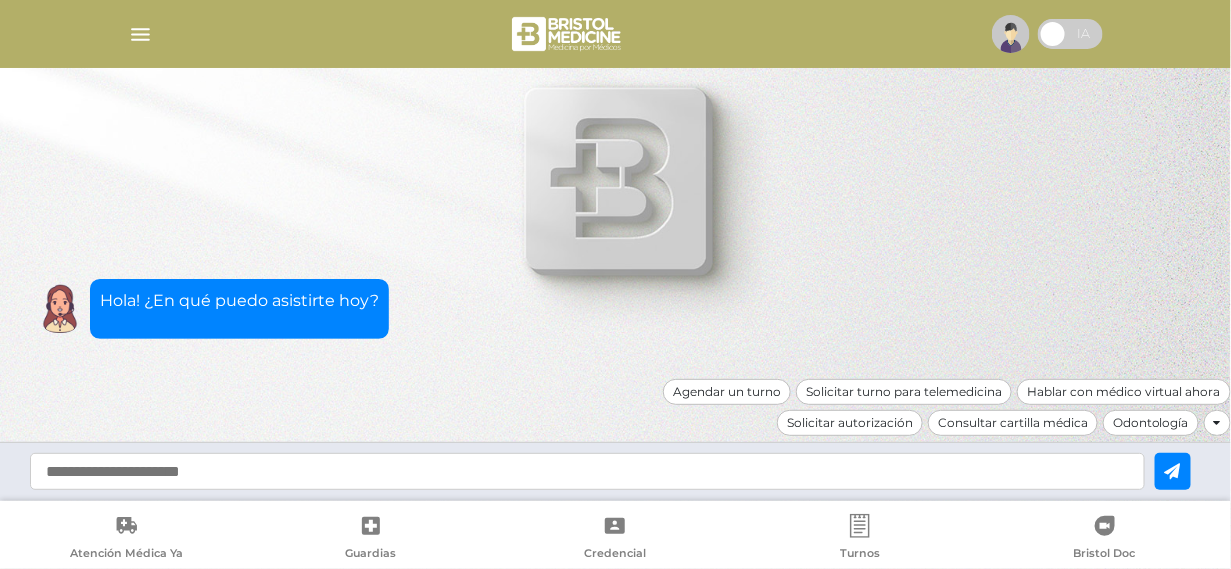 click 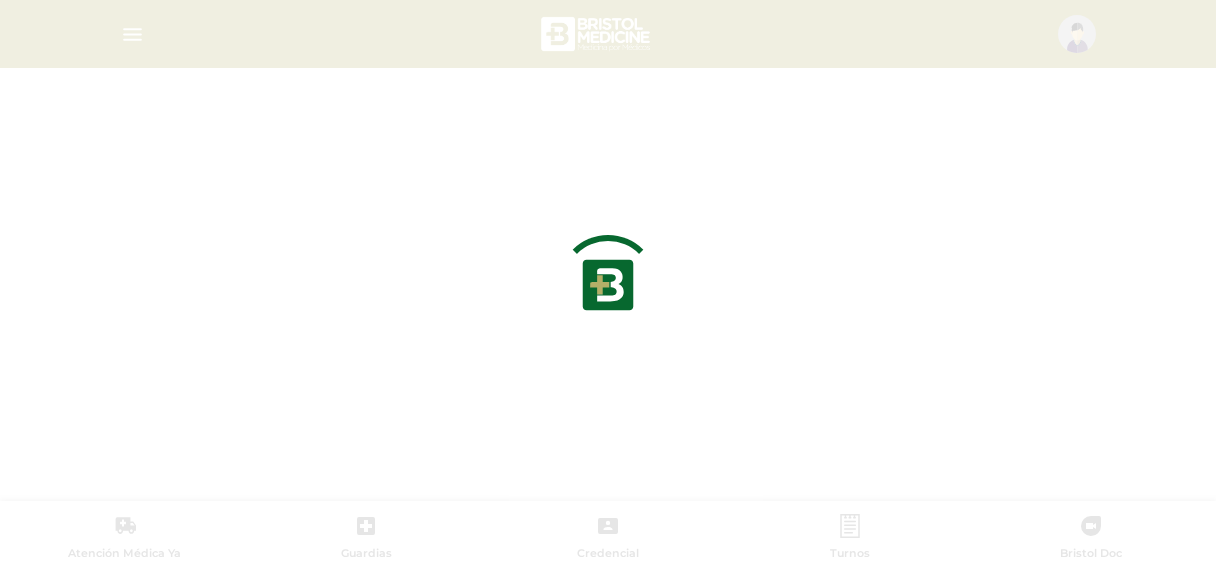 scroll, scrollTop: 0, scrollLeft: 0, axis: both 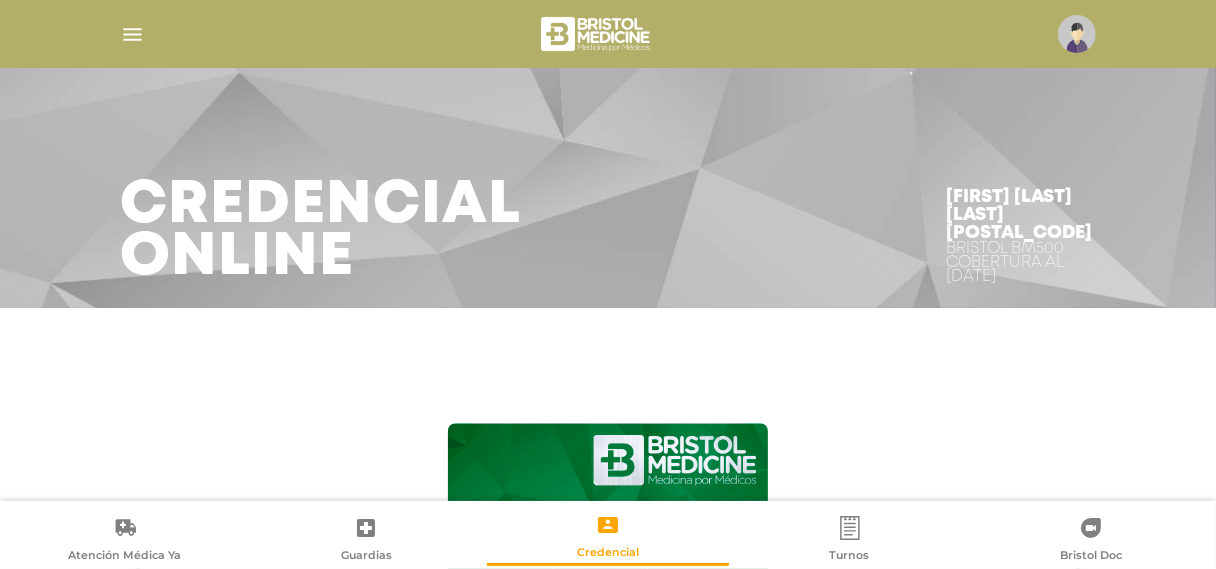 click at bounding box center (608, 34) 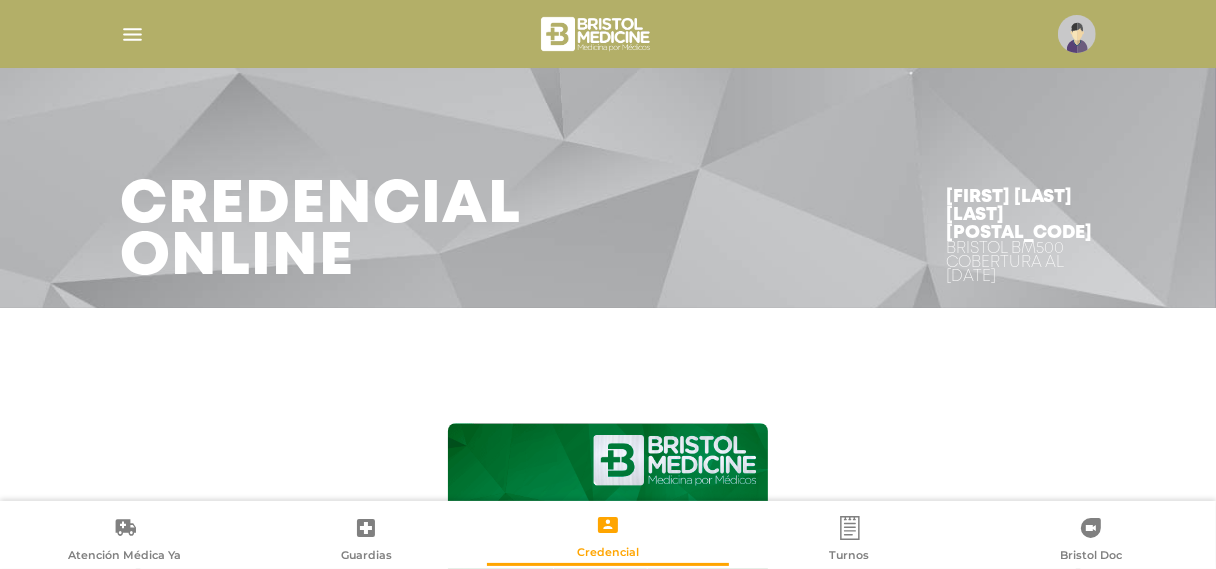 click at bounding box center (132, 34) 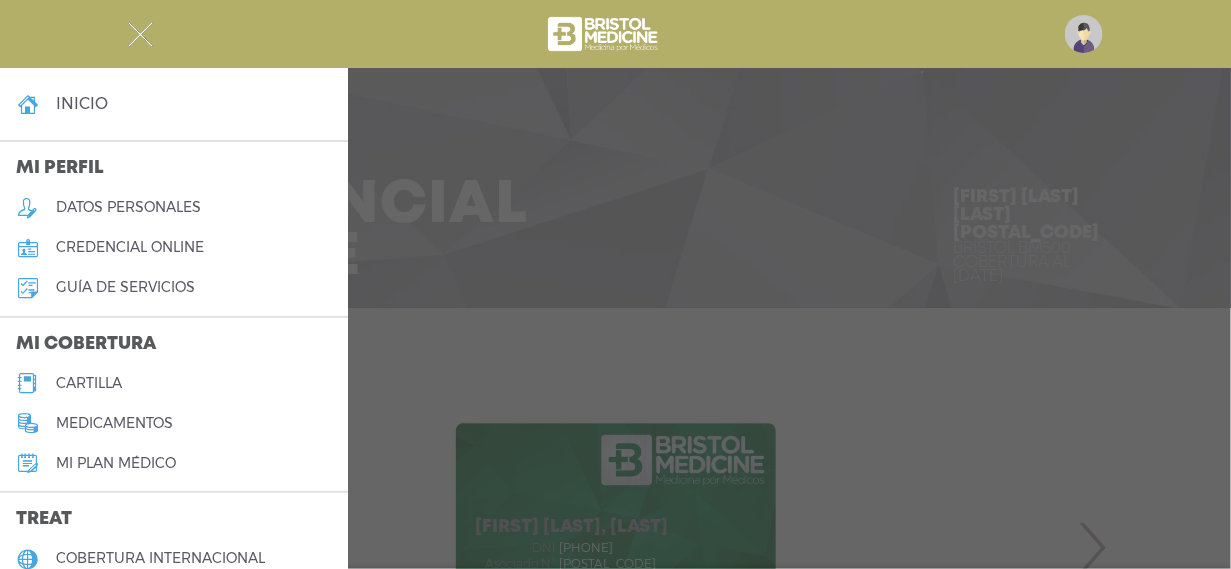 click on "cartilla" at bounding box center [89, 383] 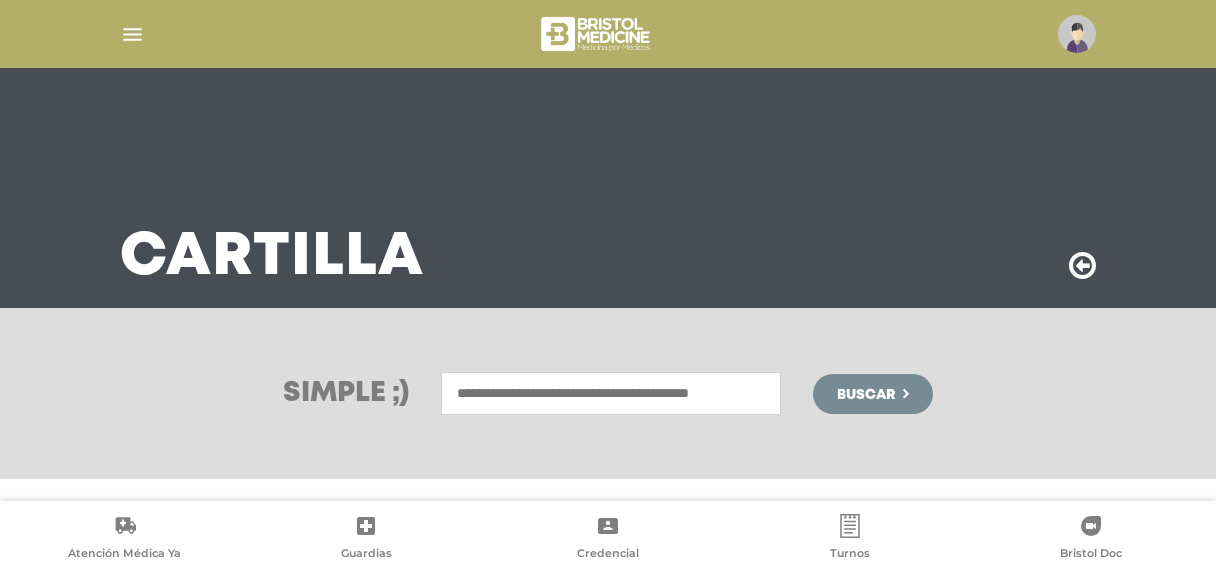 scroll, scrollTop: 0, scrollLeft: 0, axis: both 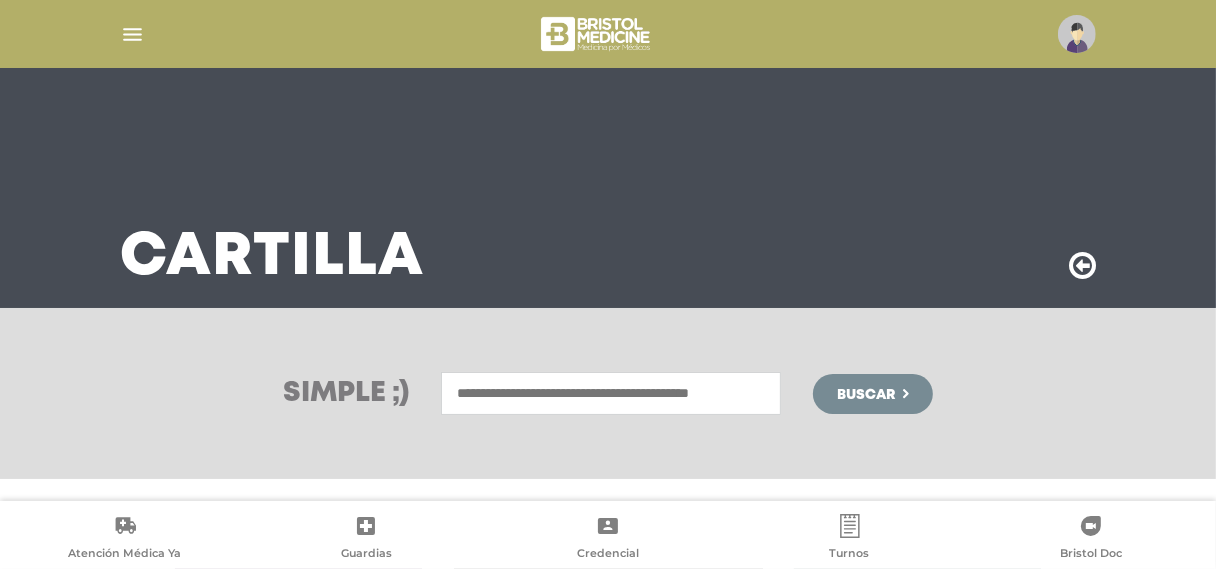 click at bounding box center [611, 393] 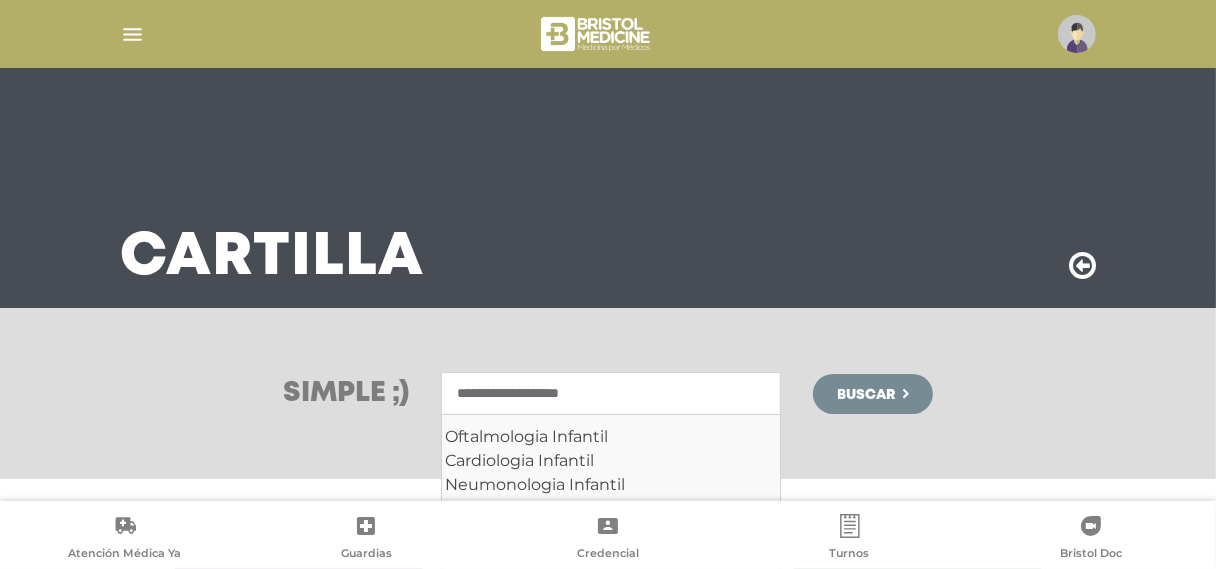 type on "**********" 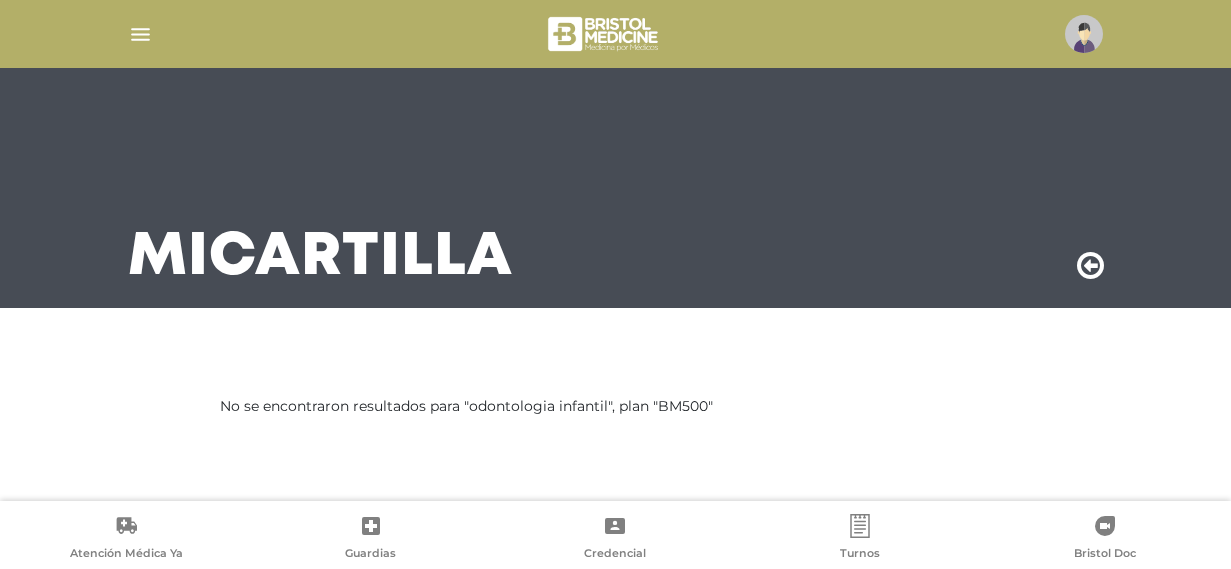 scroll, scrollTop: 0, scrollLeft: 0, axis: both 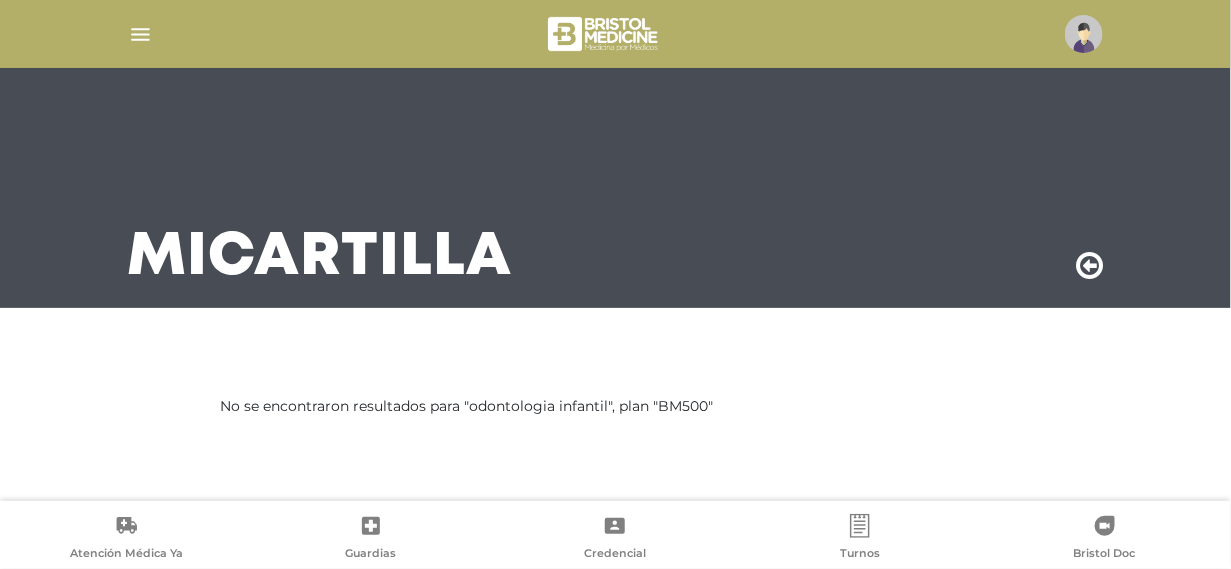 click at bounding box center [1090, 266] 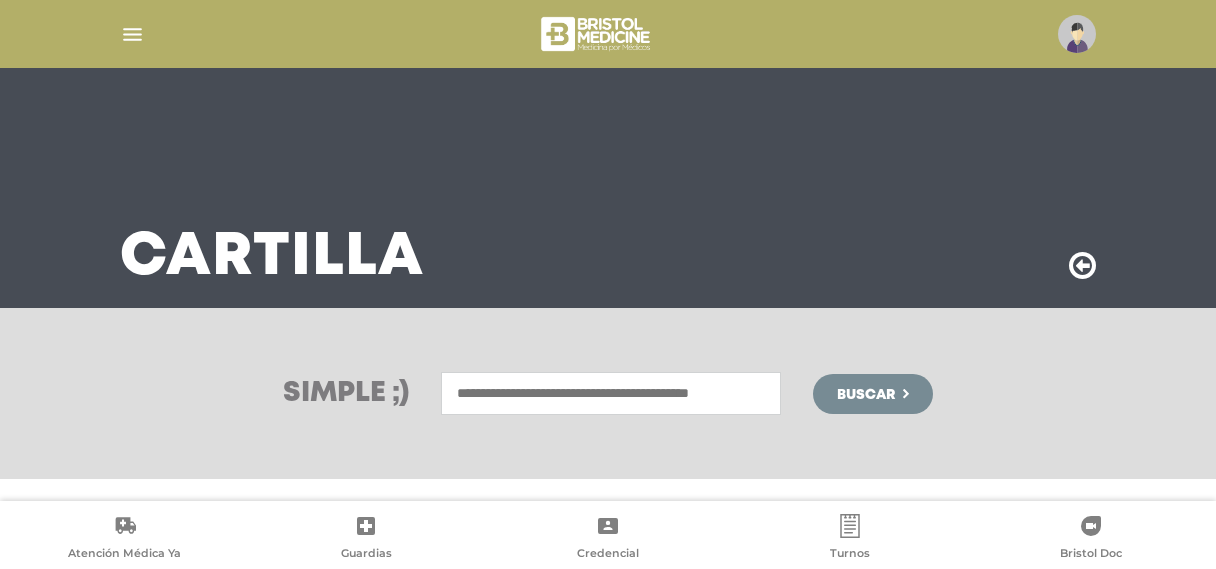 scroll, scrollTop: 0, scrollLeft: 0, axis: both 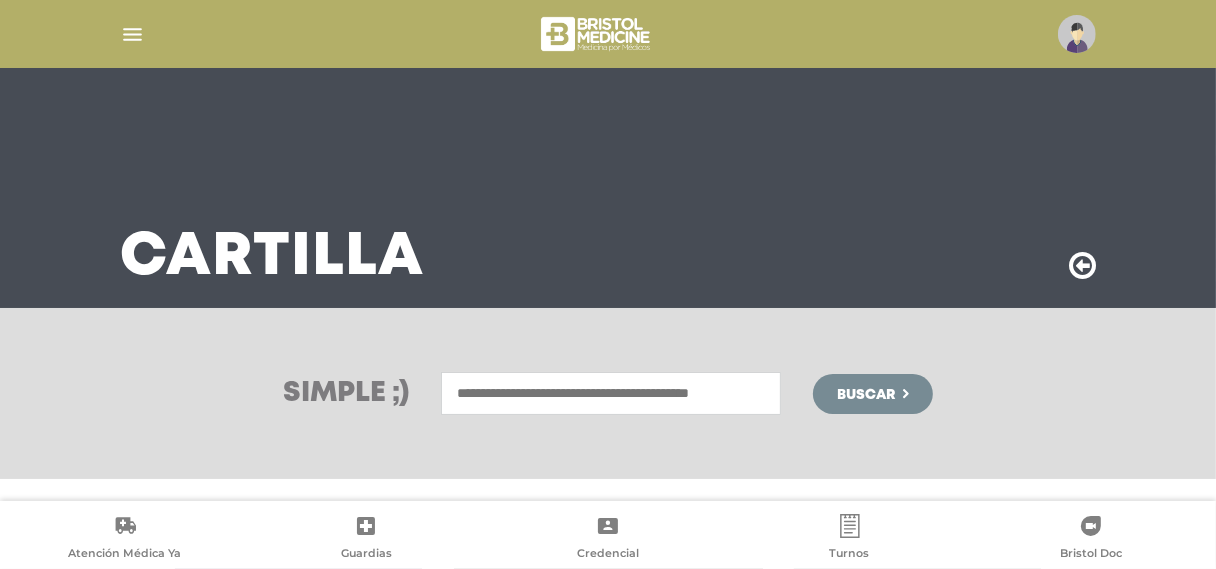 drag, startPoint x: 0, startPoint y: 0, endPoint x: 554, endPoint y: 393, distance: 679.2385 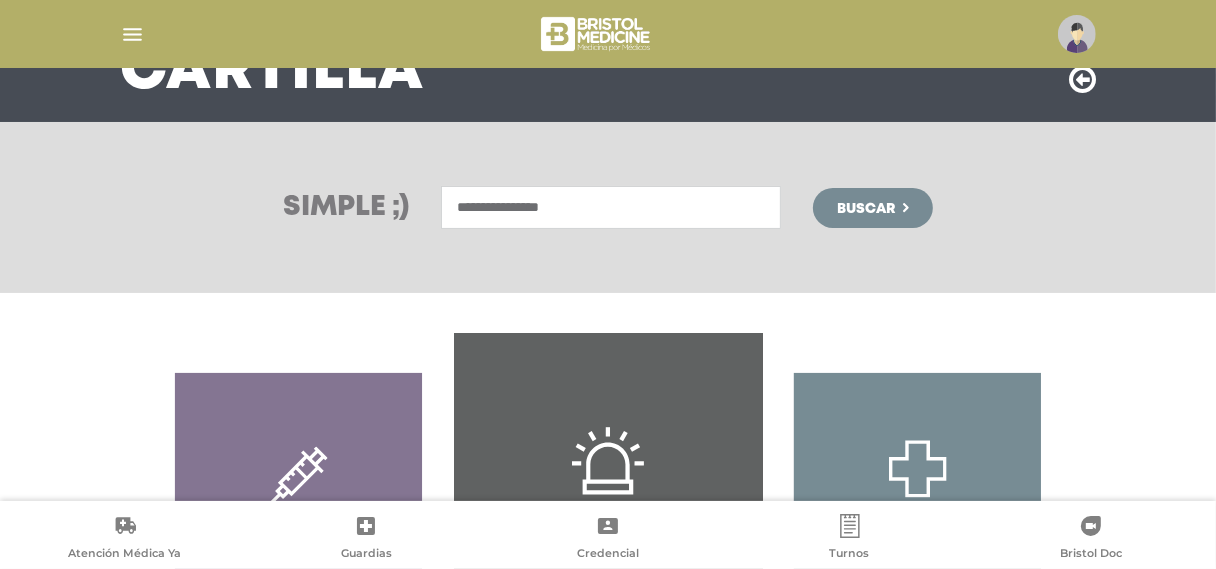 scroll, scrollTop: 200, scrollLeft: 0, axis: vertical 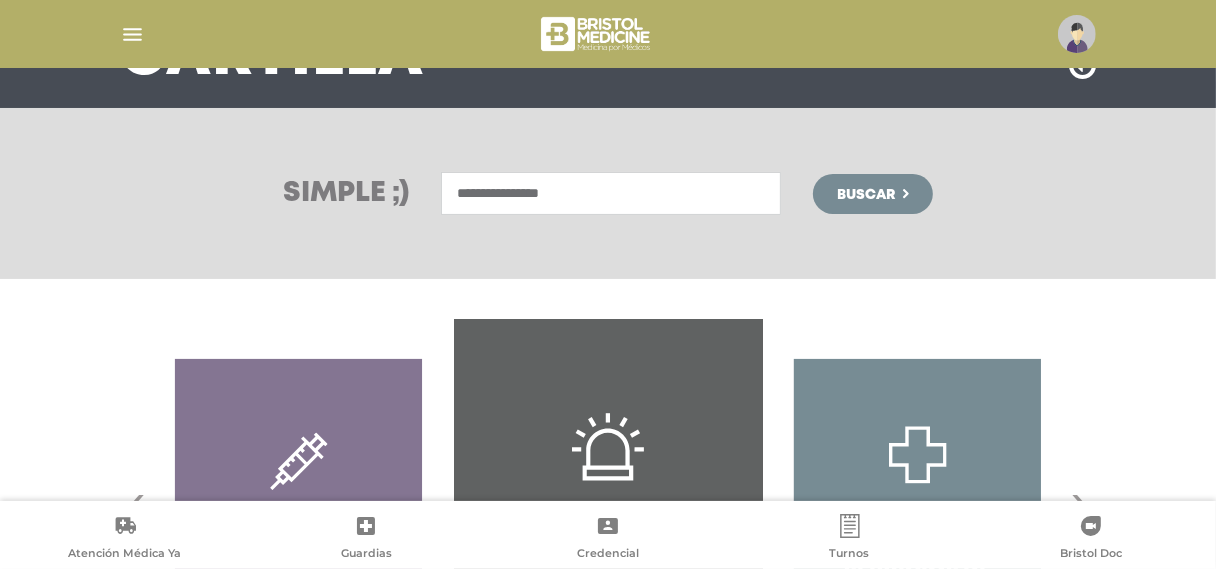 type on "**********" 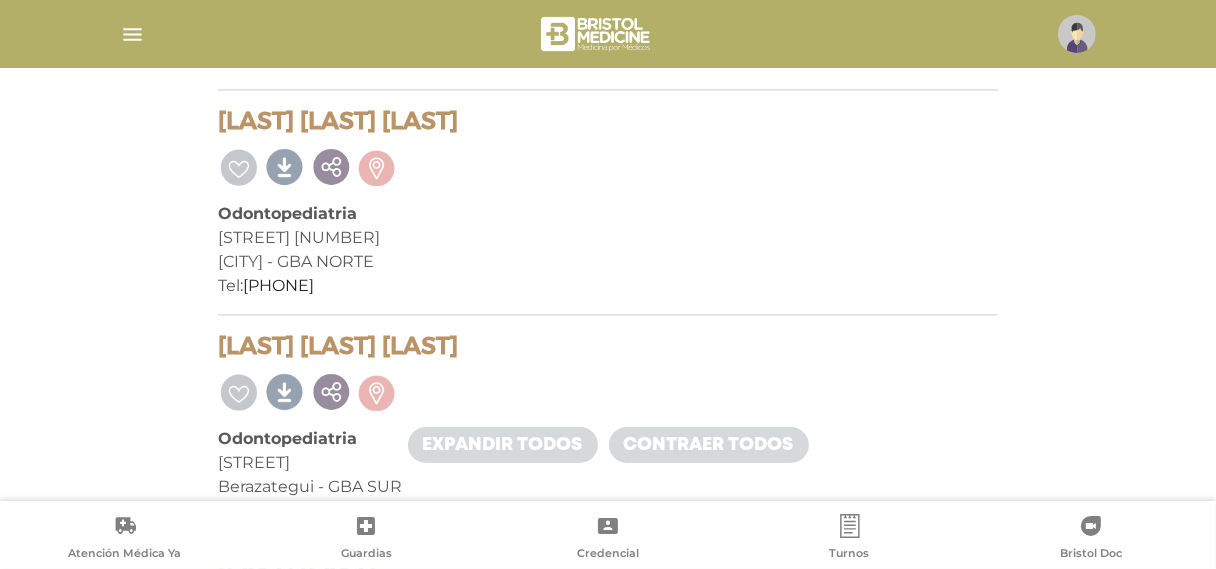 scroll, scrollTop: 400, scrollLeft: 0, axis: vertical 